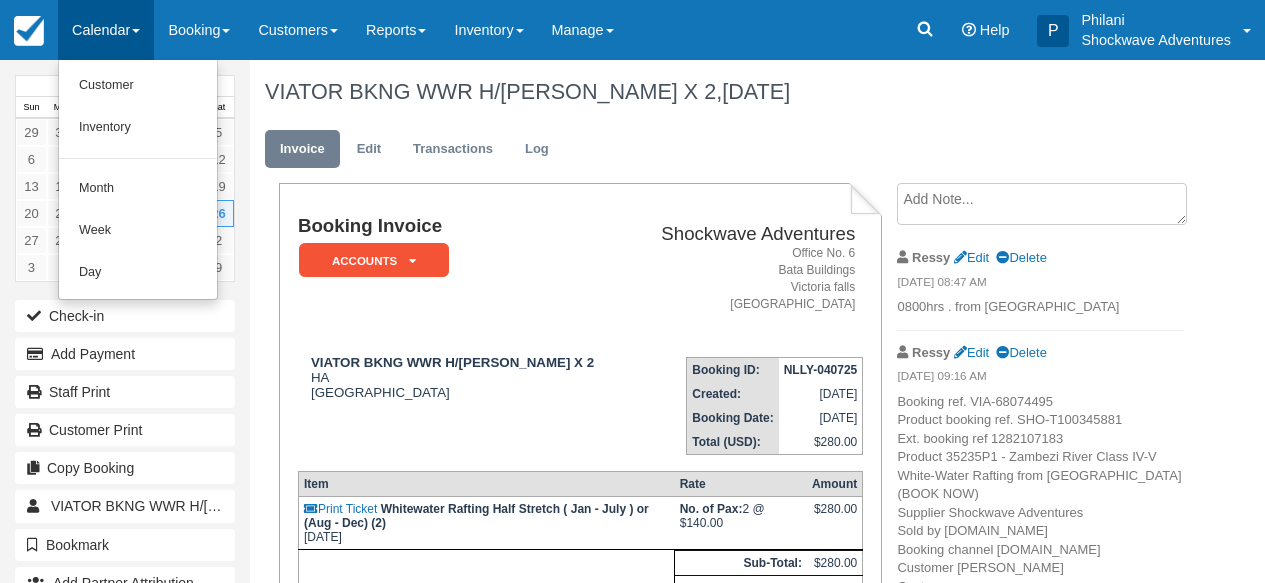 scroll, scrollTop: 32, scrollLeft: 0, axis: vertical 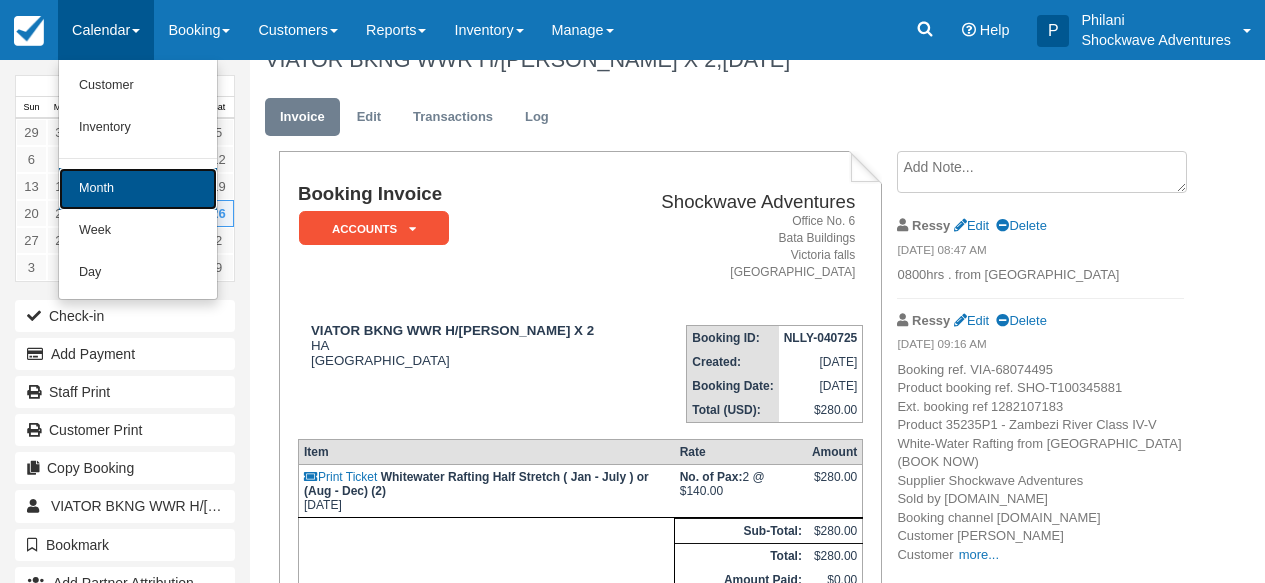click on "Month" at bounding box center [138, 189] 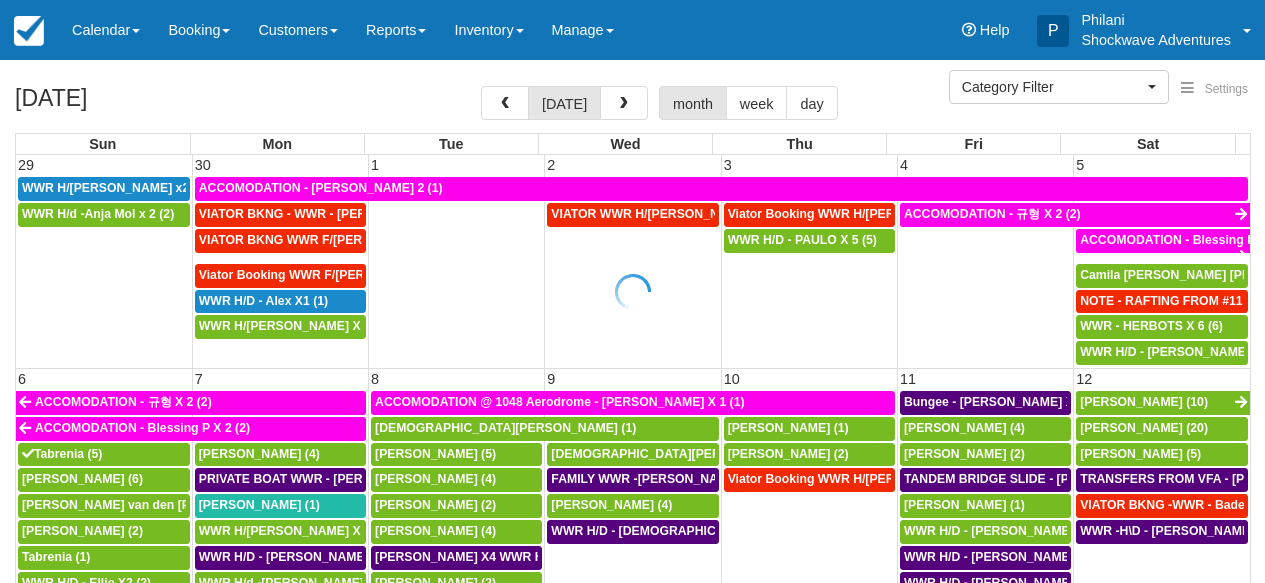 select 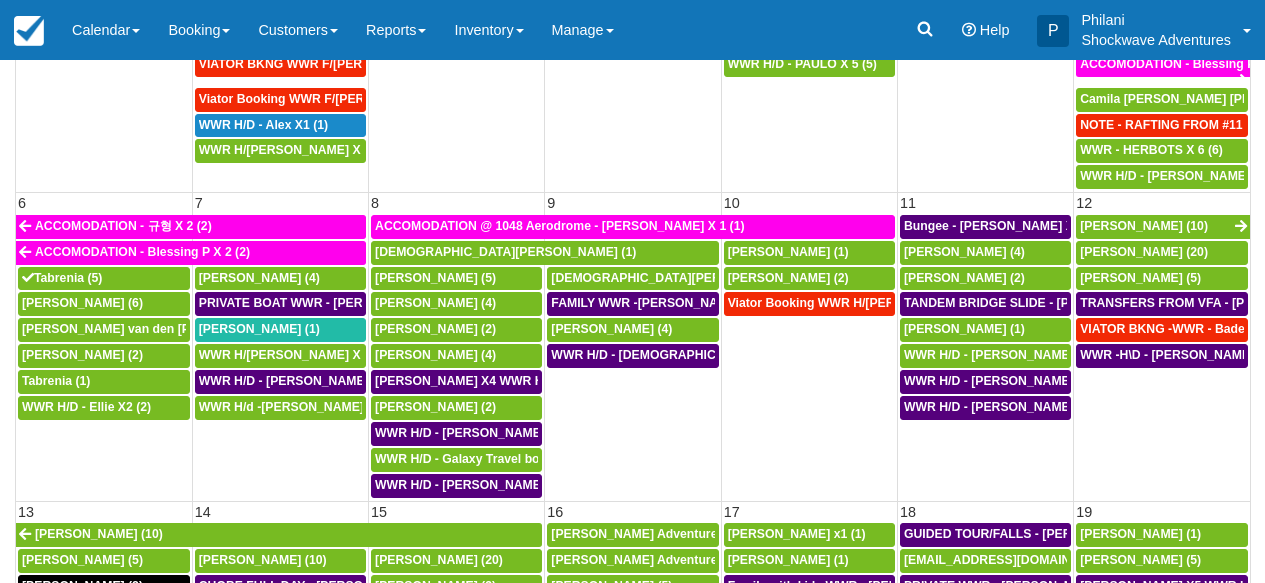 scroll, scrollTop: 230, scrollLeft: 0, axis: vertical 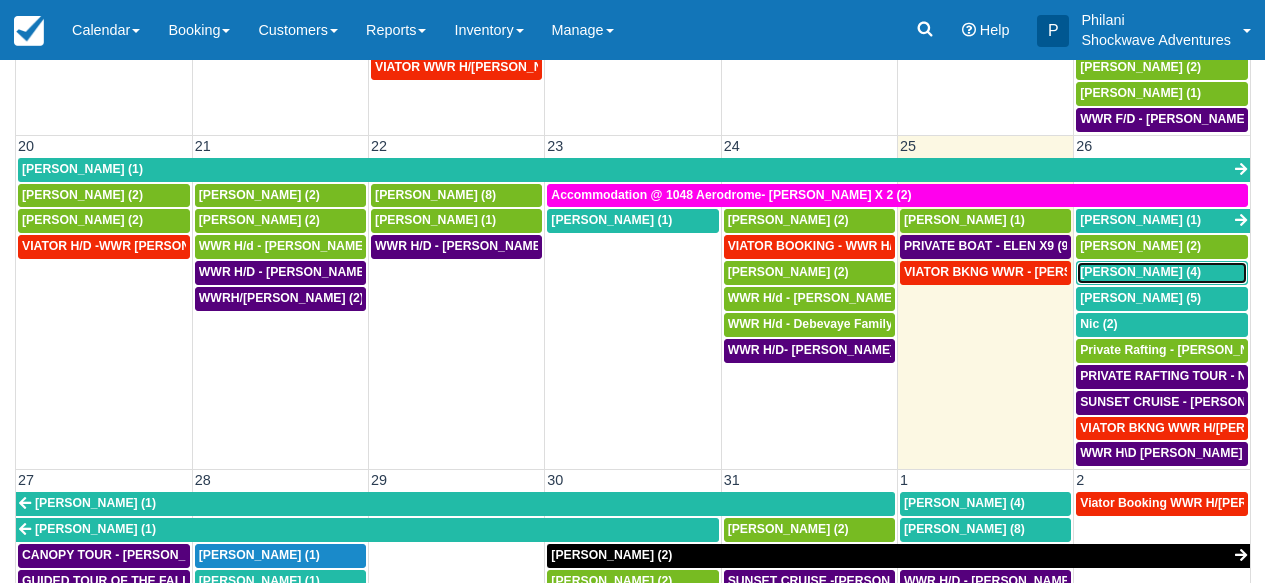 click on "[PERSON_NAME] (4)" at bounding box center (1140, 272) 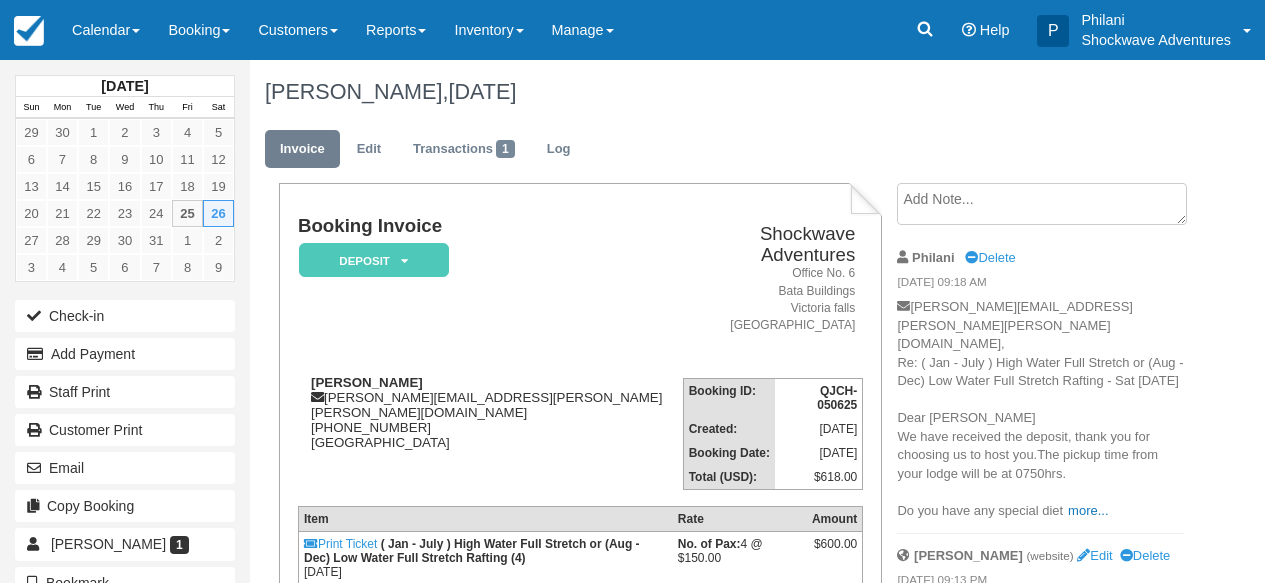 scroll, scrollTop: 0, scrollLeft: 0, axis: both 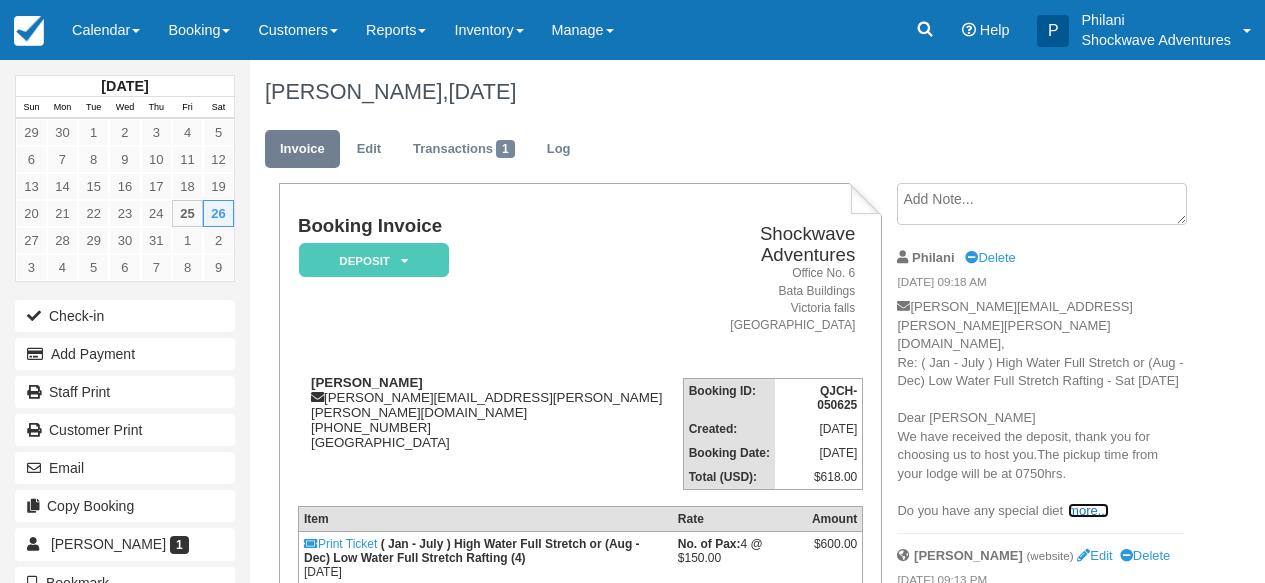 click on "more..." at bounding box center [1088, 510] 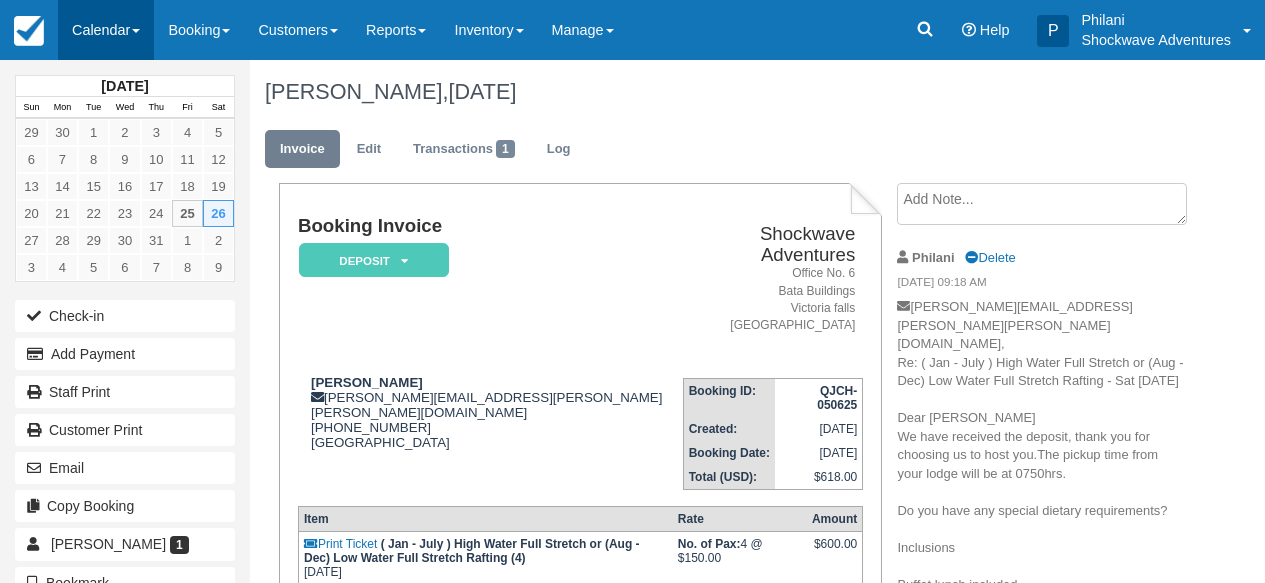 click on "Calendar" at bounding box center (106, 30) 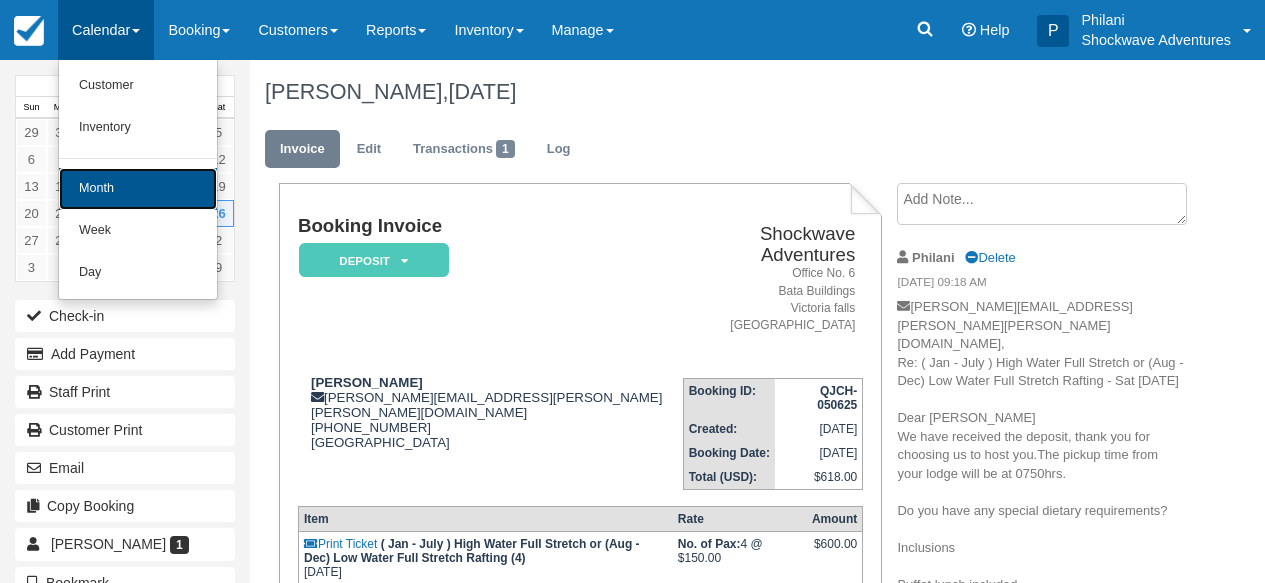 click on "Month" at bounding box center [138, 189] 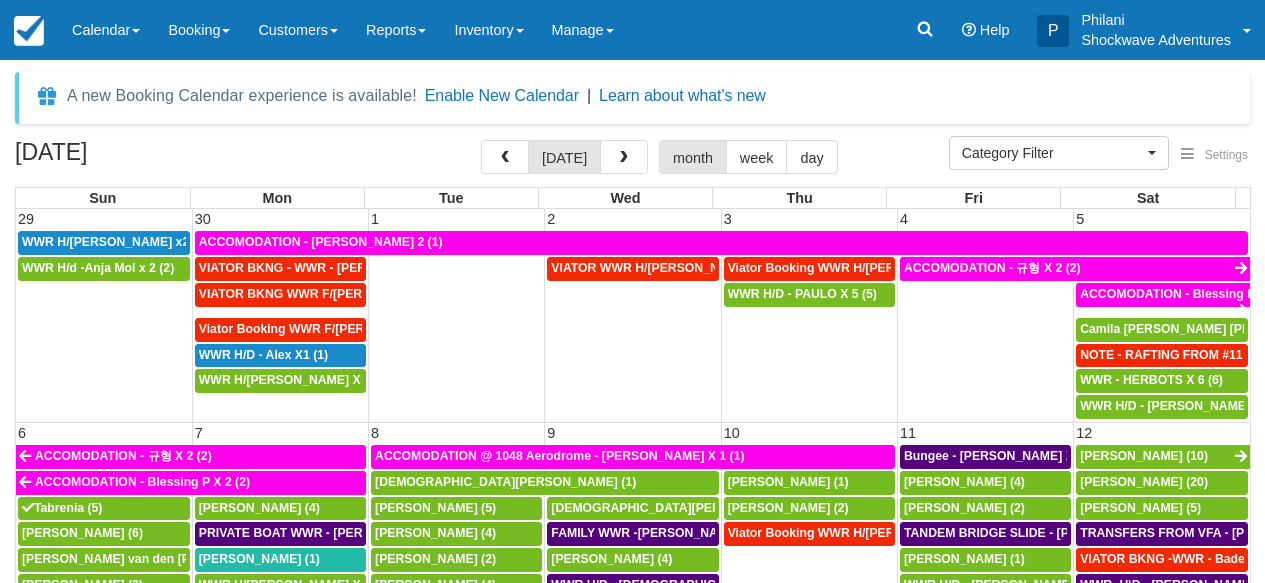 select 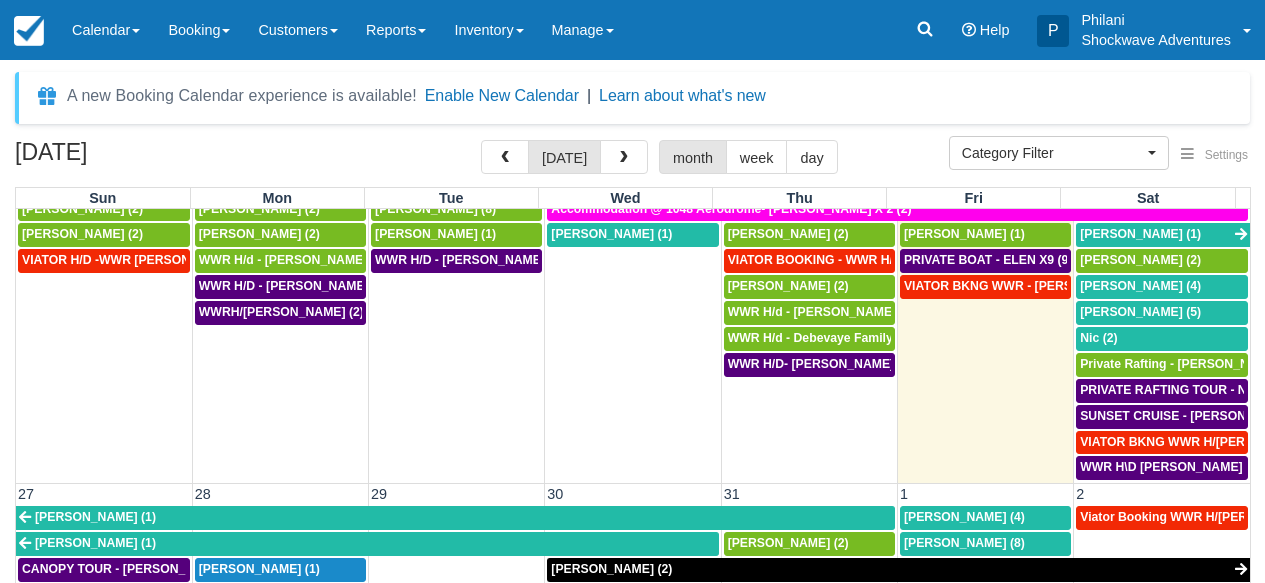 scroll, scrollTop: 888, scrollLeft: 0, axis: vertical 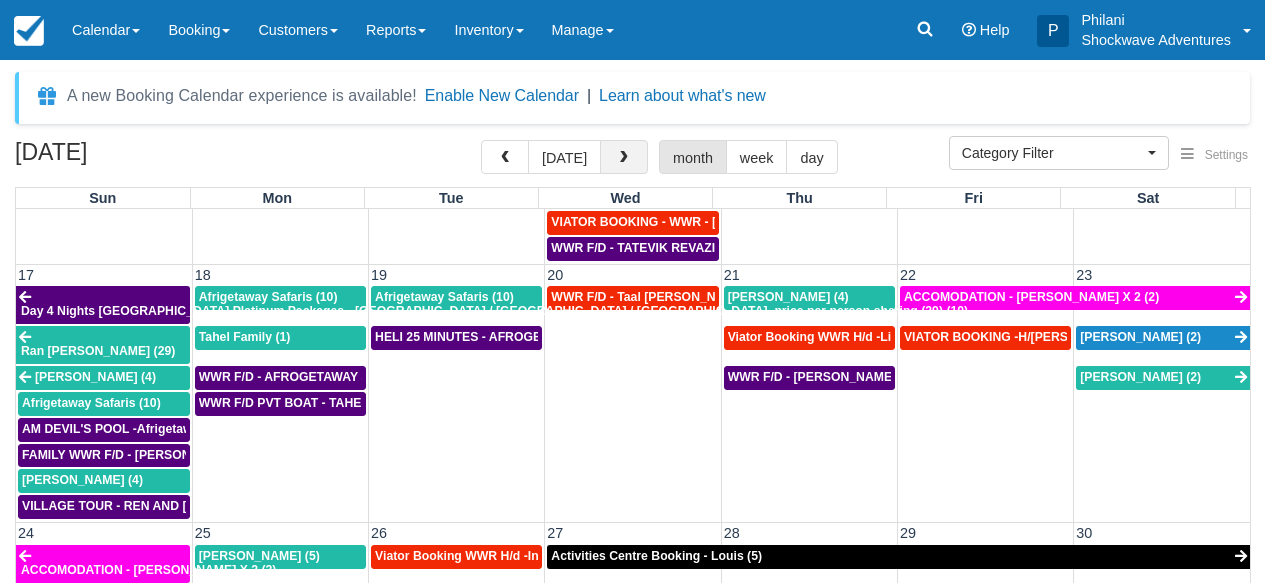 click at bounding box center (624, 157) 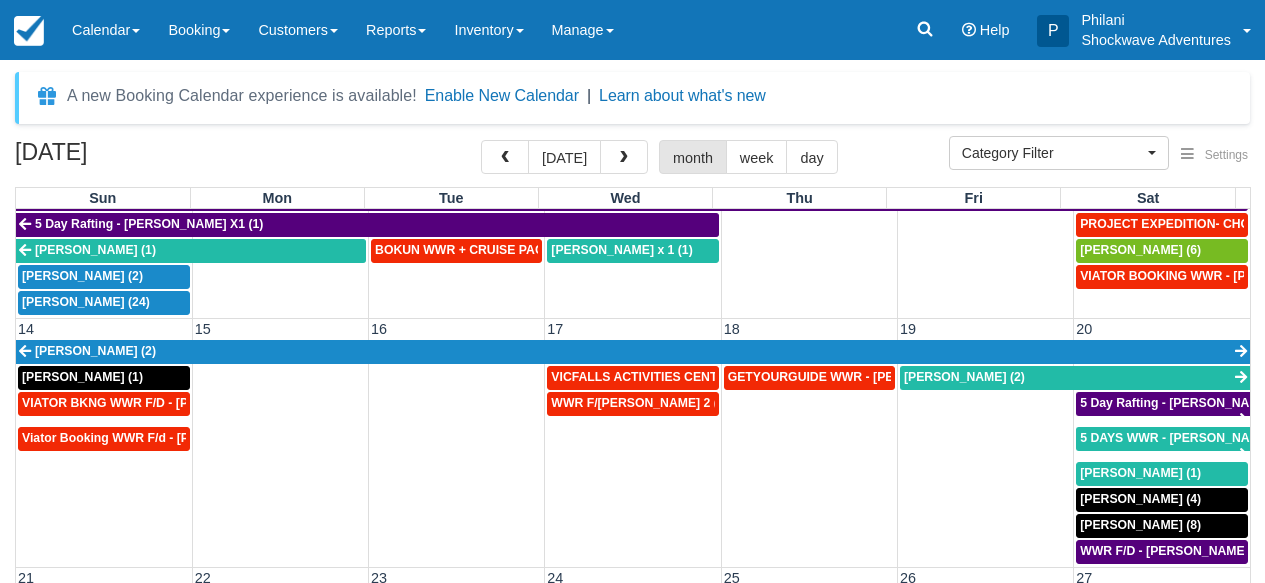 scroll, scrollTop: 380, scrollLeft: 0, axis: vertical 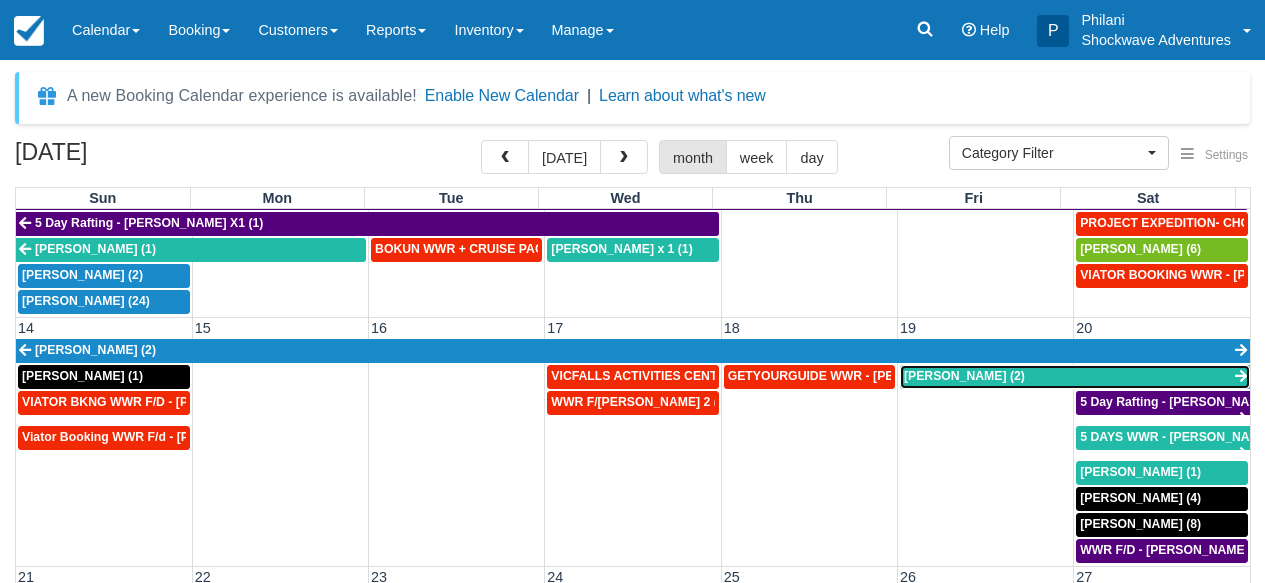 click on "Cynthia Sharpe (2)" at bounding box center (964, 376) 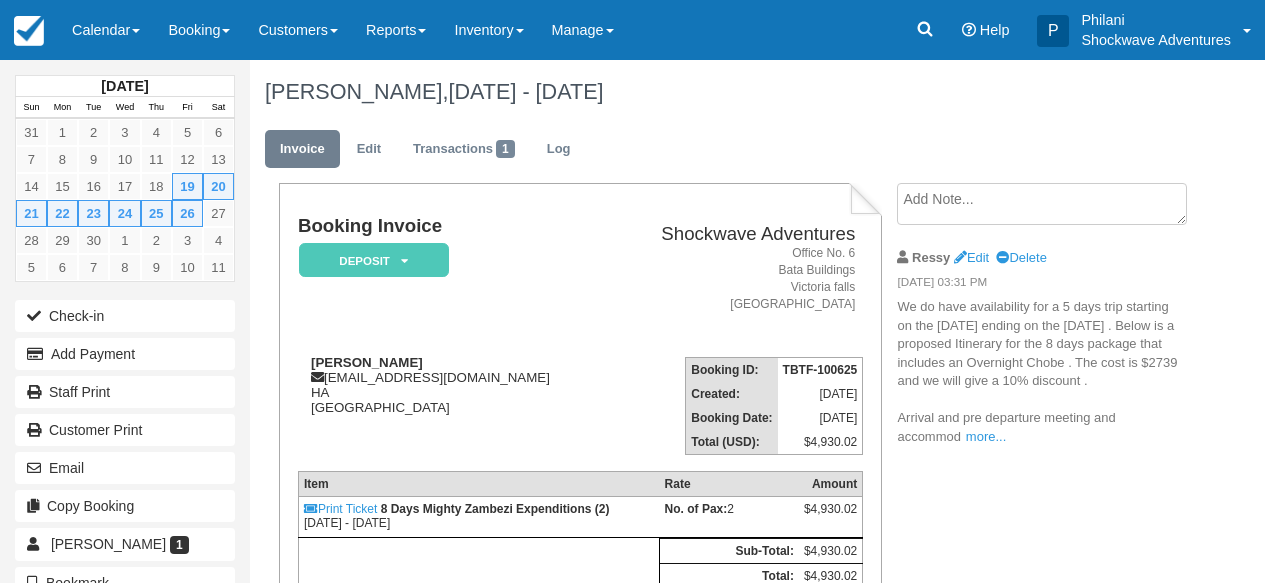 scroll, scrollTop: 144, scrollLeft: 0, axis: vertical 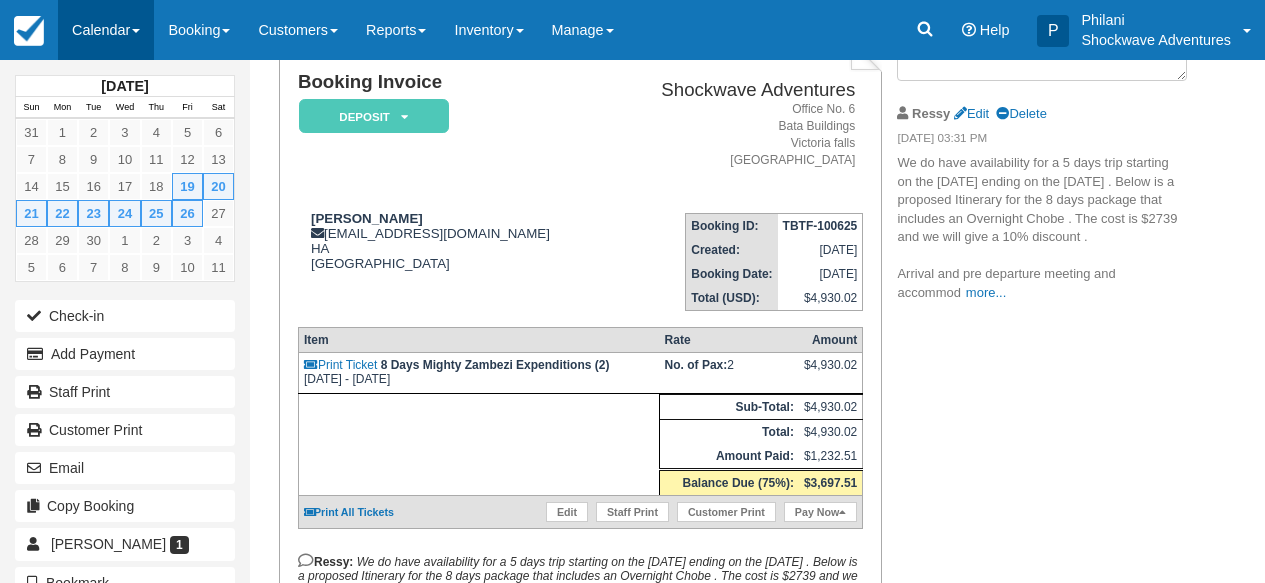 click on "Calendar" at bounding box center [106, 30] 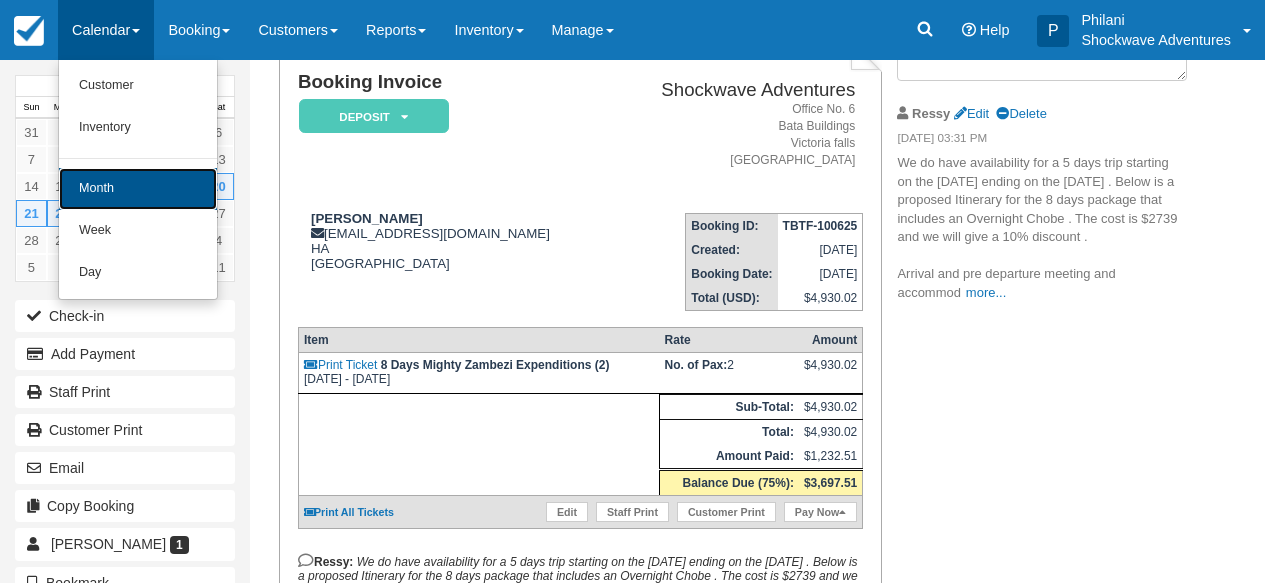 click on "Month" at bounding box center (138, 189) 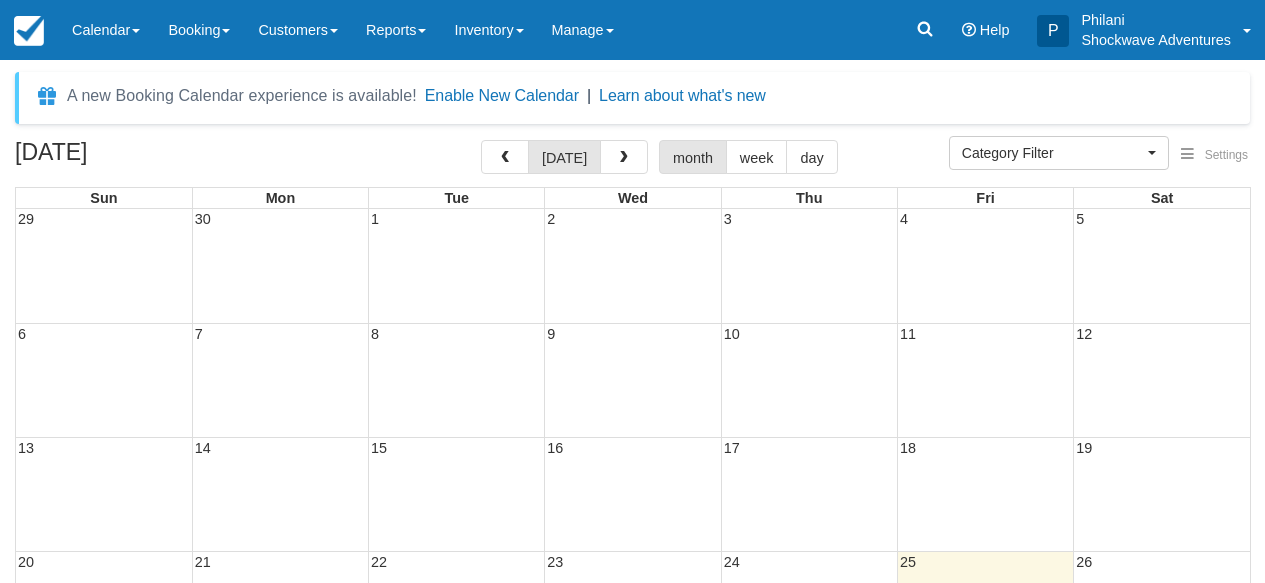 select 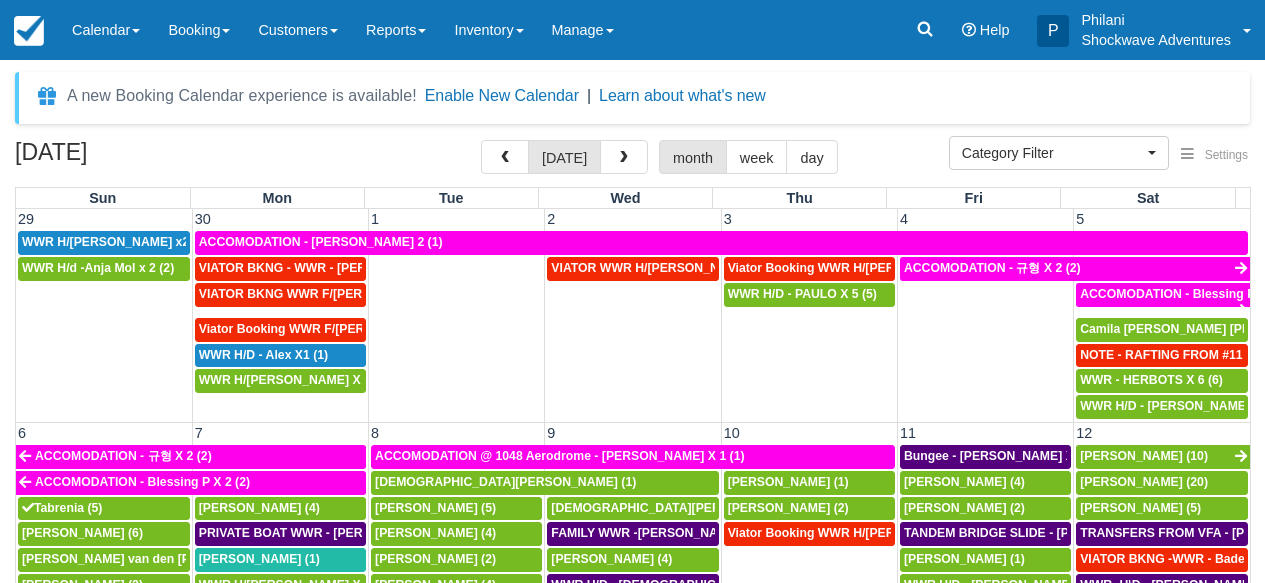 scroll, scrollTop: 126, scrollLeft: 0, axis: vertical 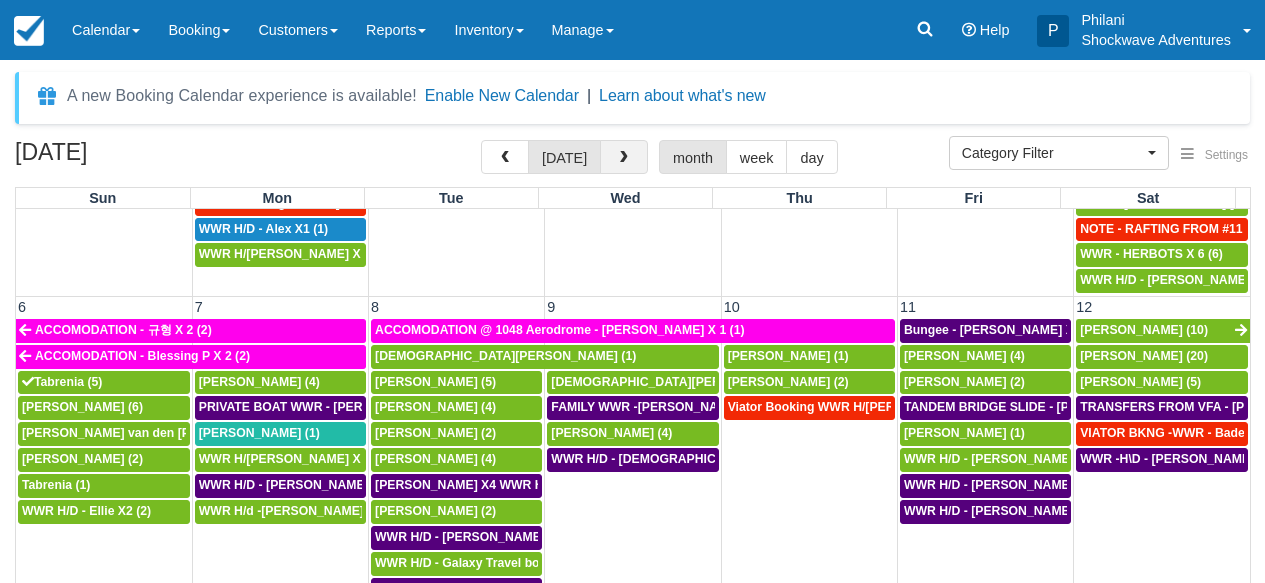 click at bounding box center (624, 157) 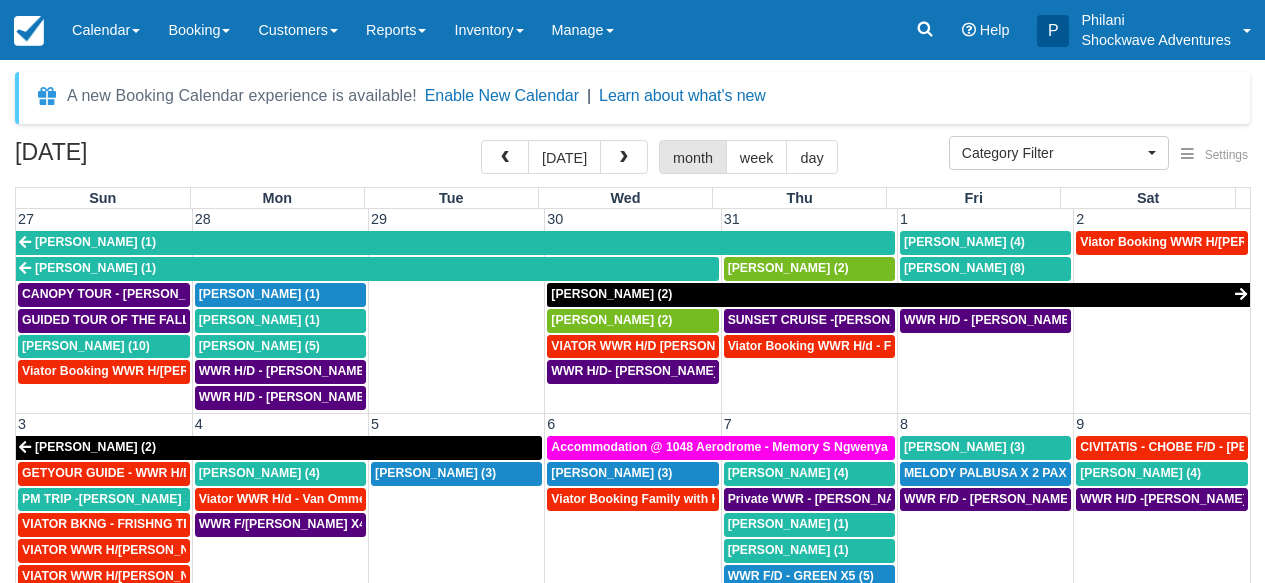 scroll, scrollTop: 180, scrollLeft: 0, axis: vertical 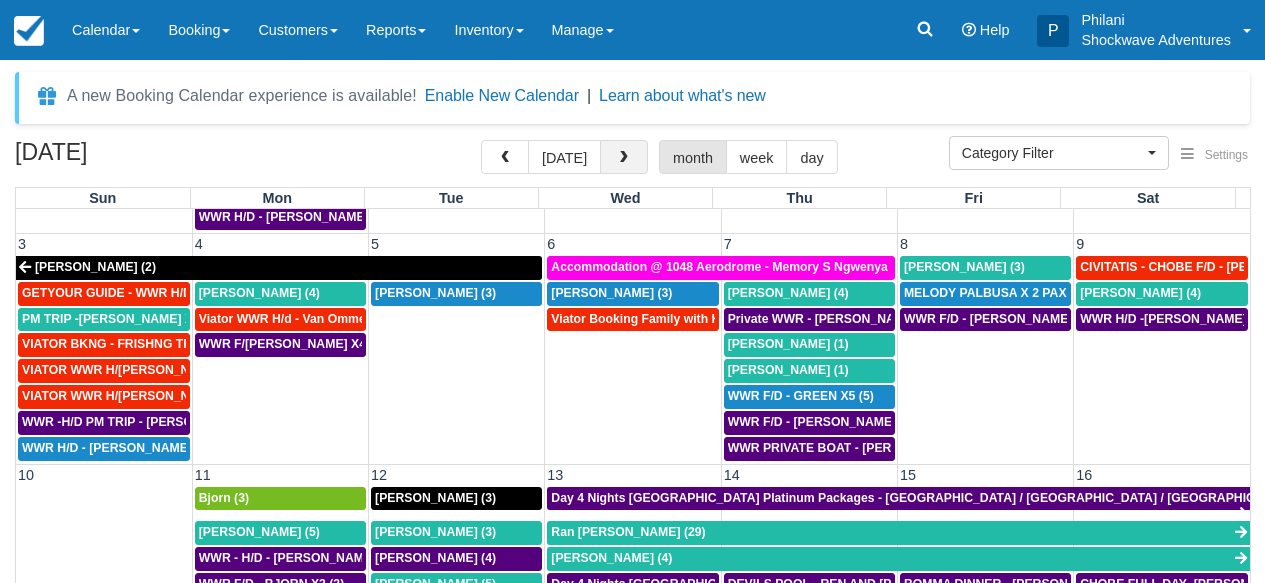 click at bounding box center [624, 158] 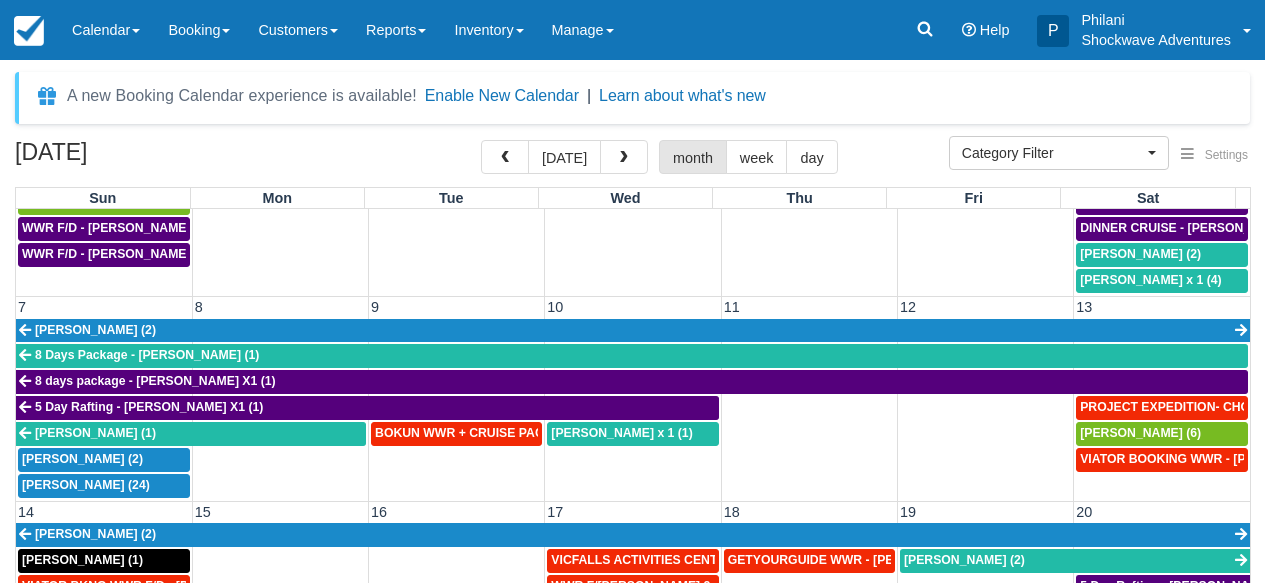 scroll, scrollTop: 198, scrollLeft: 0, axis: vertical 